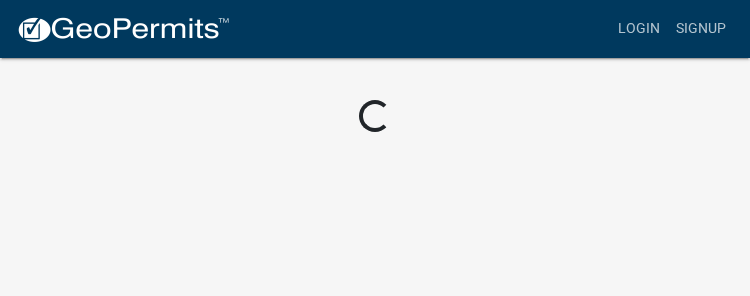 scroll, scrollTop: 0, scrollLeft: 0, axis: both 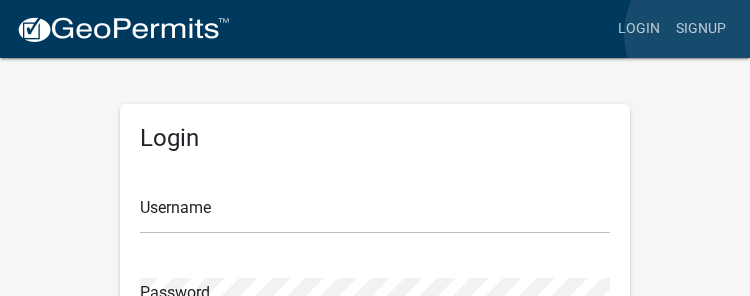 click on "Signup" at bounding box center (701, 29) 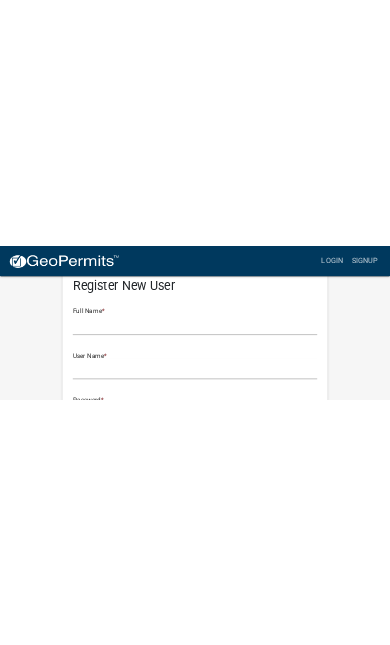scroll, scrollTop: 0, scrollLeft: 0, axis: both 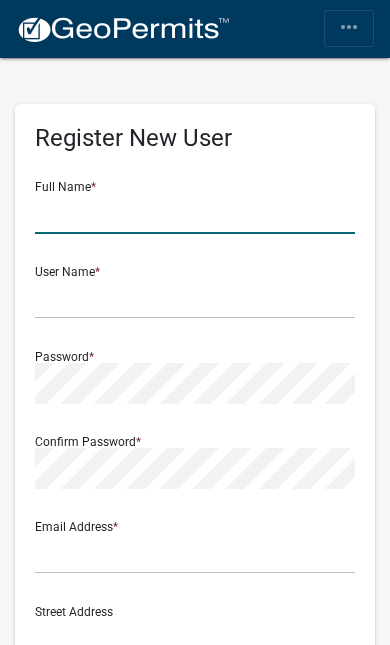 click 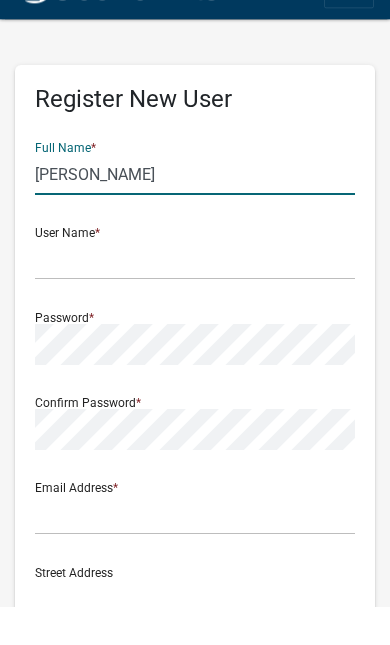 type on "Teresa Eason" 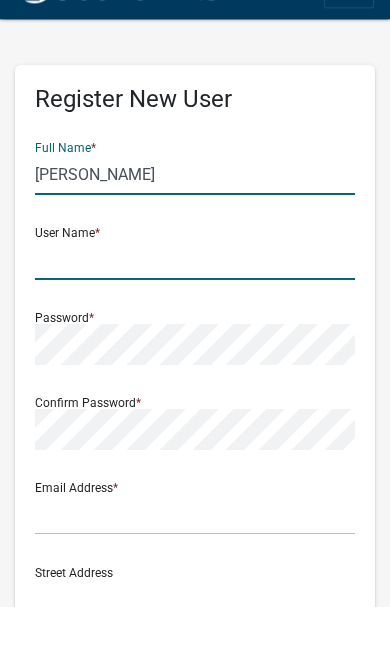 click 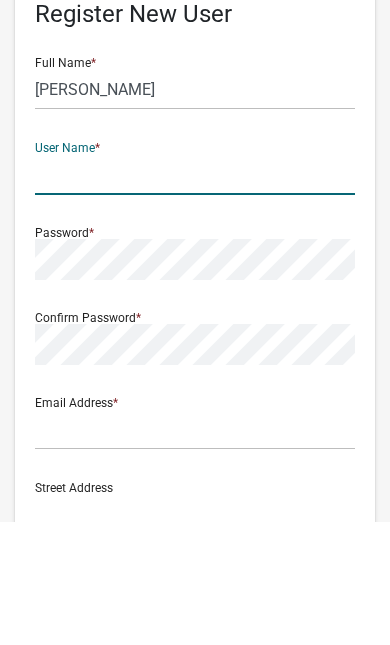type on "[EMAIL_ADDRESS][DOMAIN_NAME]" 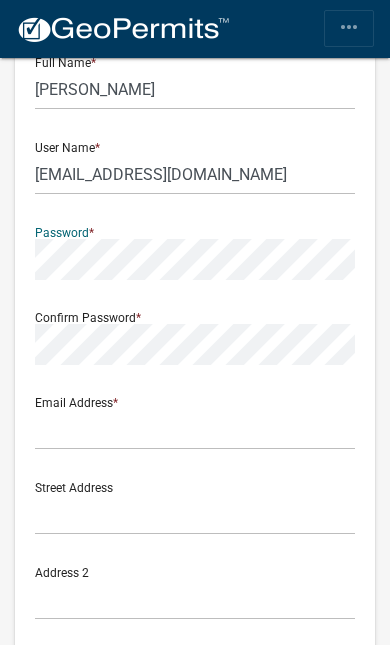 scroll, scrollTop: 123, scrollLeft: 0, axis: vertical 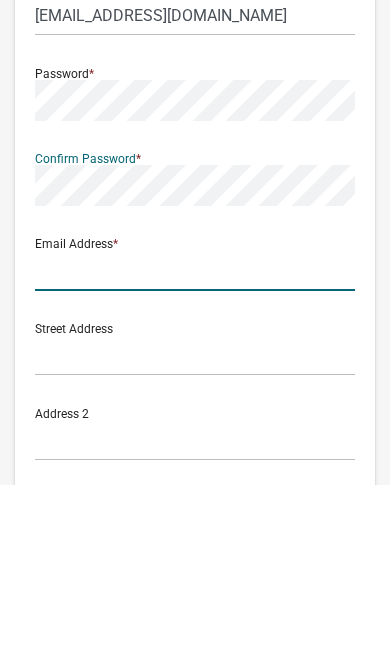 click 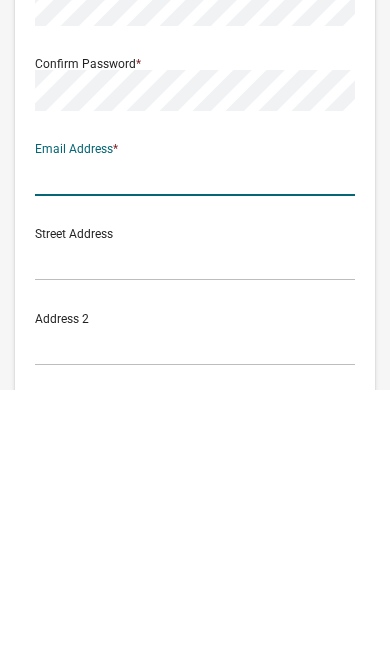 type on "[EMAIL_ADDRESS][DOMAIN_NAME]" 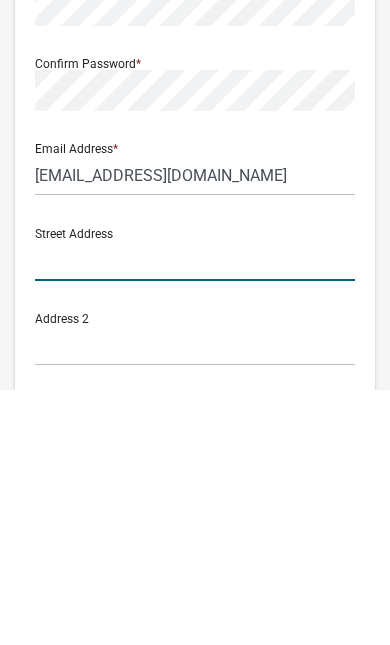 click 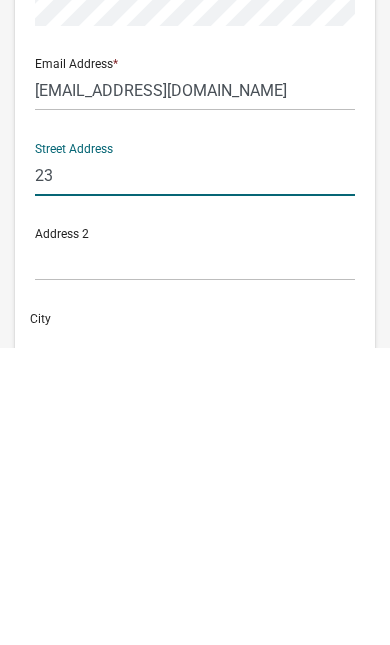 type on "2" 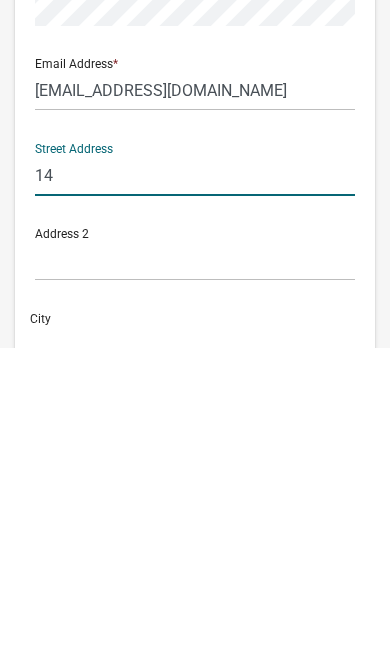 type on "1" 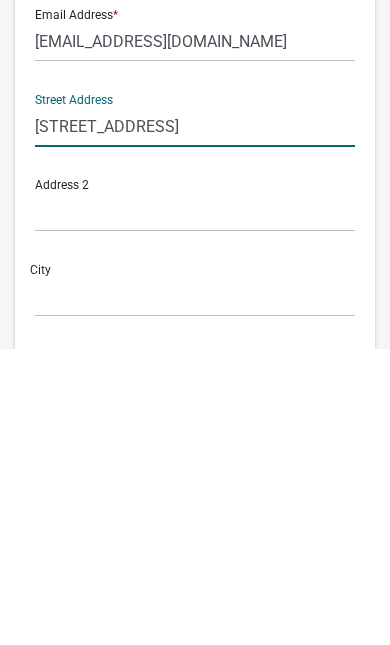 type on "233 Eagles Way" 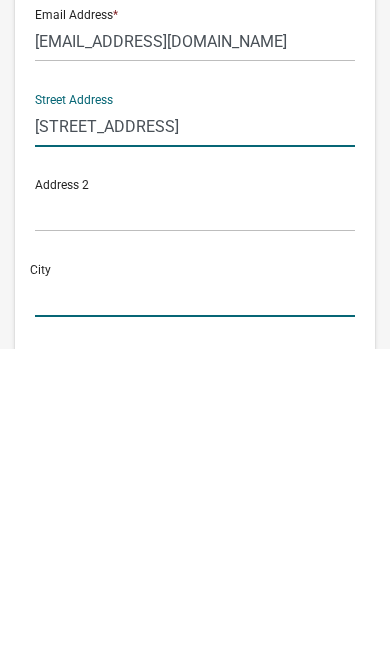 click on "City" at bounding box center (195, 593) 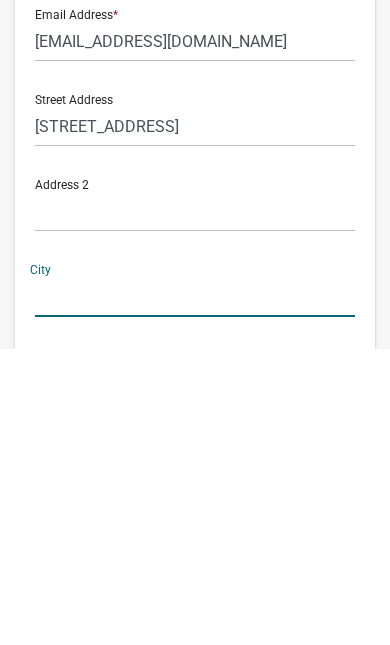 scroll, scrollTop: 320, scrollLeft: 0, axis: vertical 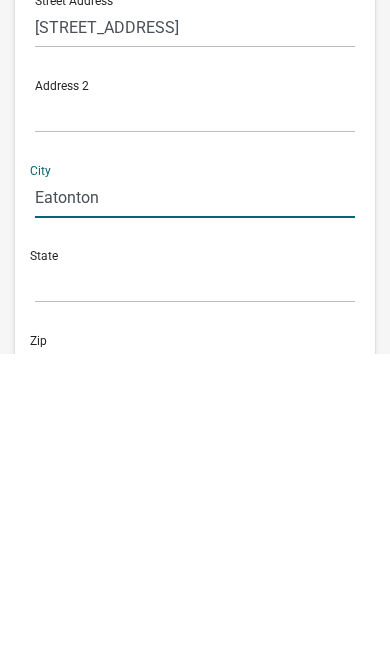type on "Eatonton" 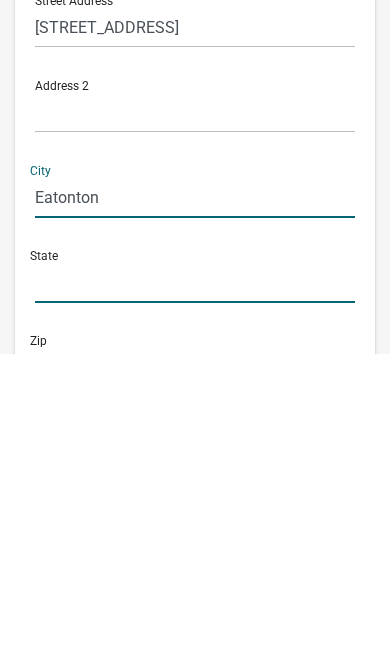 click 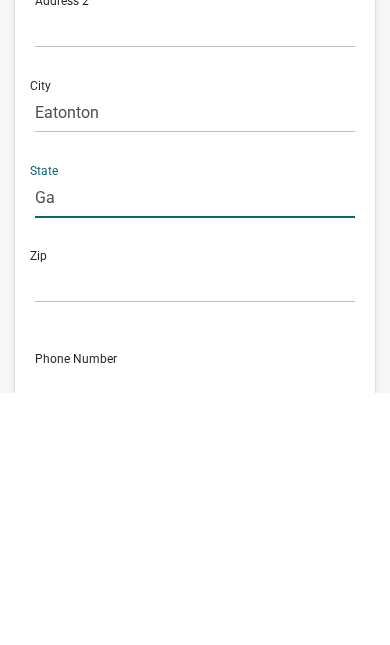 type on "Ga" 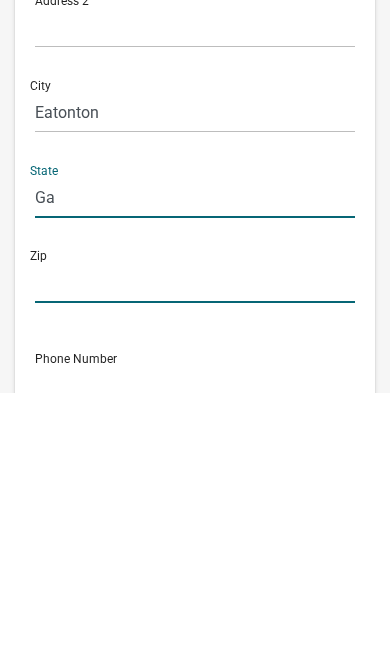 click 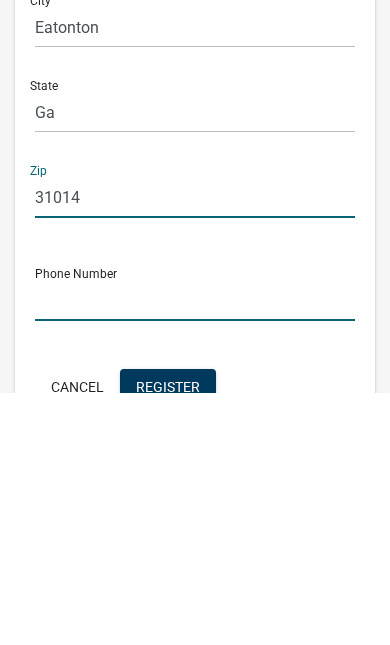 click 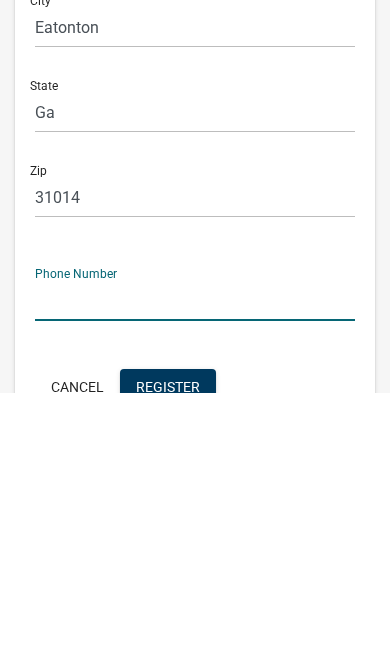 scroll, scrollTop: 631, scrollLeft: 0, axis: vertical 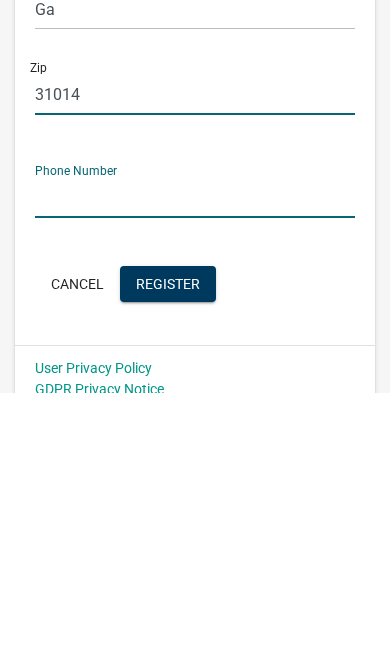 click on "31014" 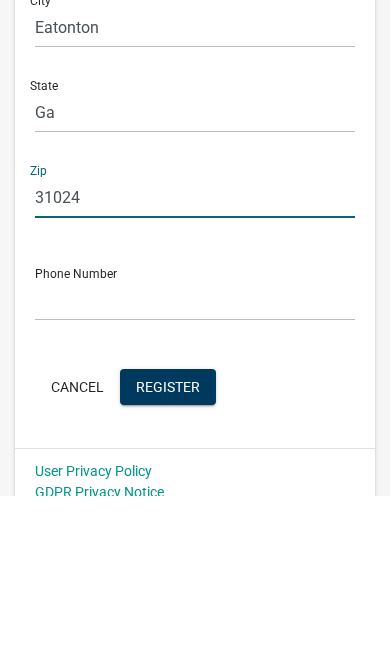 type on "31024" 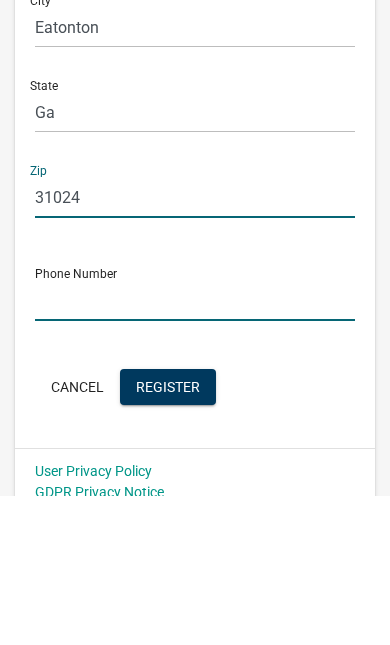 click 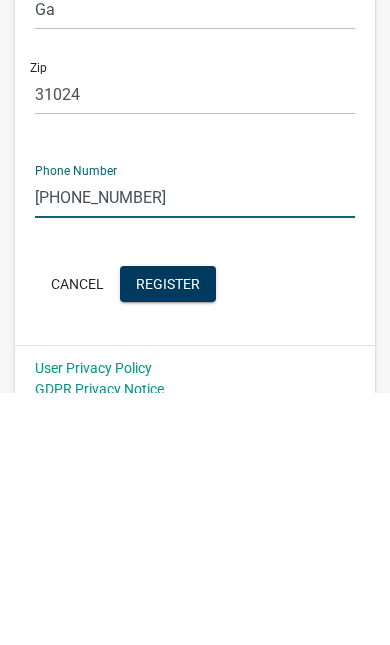 type on "[PHONE_NUMBER]" 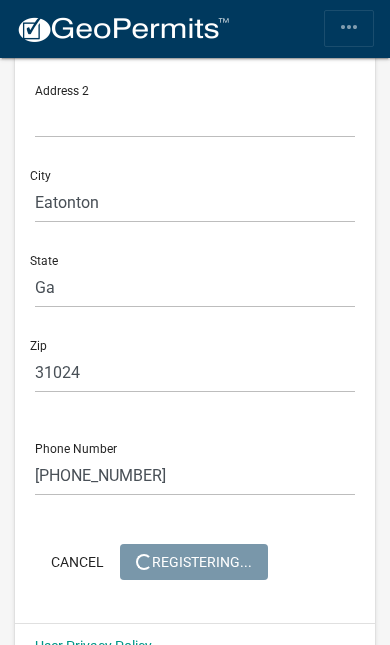 scroll, scrollTop: 0, scrollLeft: 0, axis: both 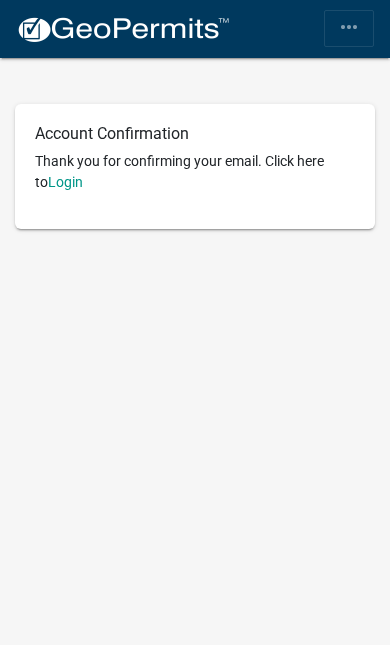 click on "Login" 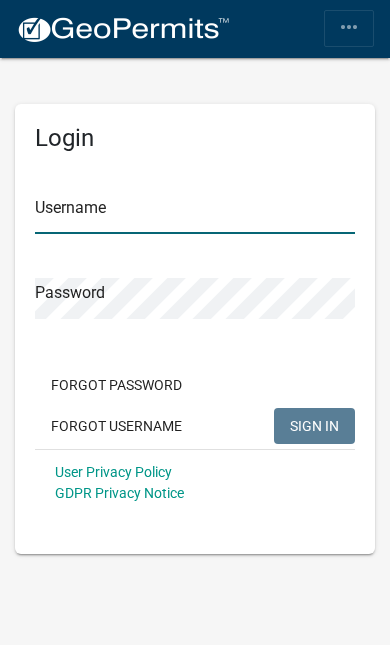 click on "Username" at bounding box center (195, 213) 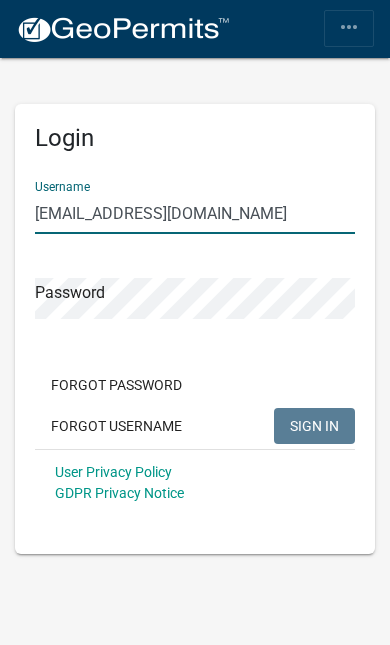 type on "[EMAIL_ADDRESS][DOMAIN_NAME]" 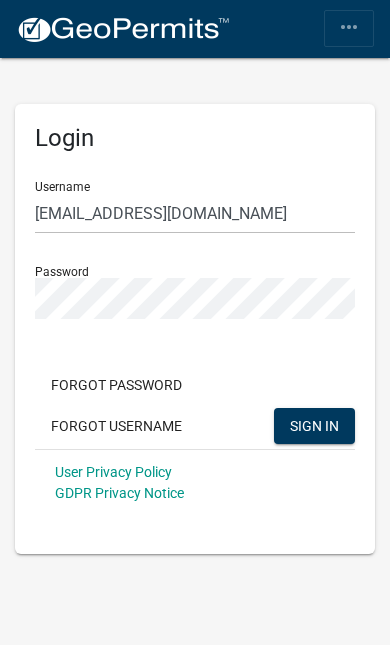click on "SIGN IN" 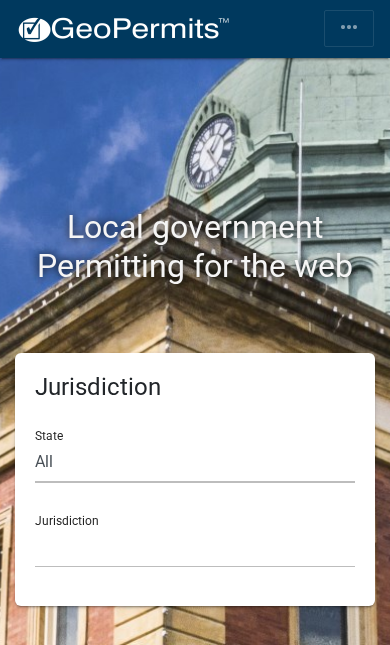 click on "All  [US_STATE]   [US_STATE]   [US_STATE]   [US_STATE]   [US_STATE]   [US_STATE]   [US_STATE]   [US_STATE]   [US_STATE]" 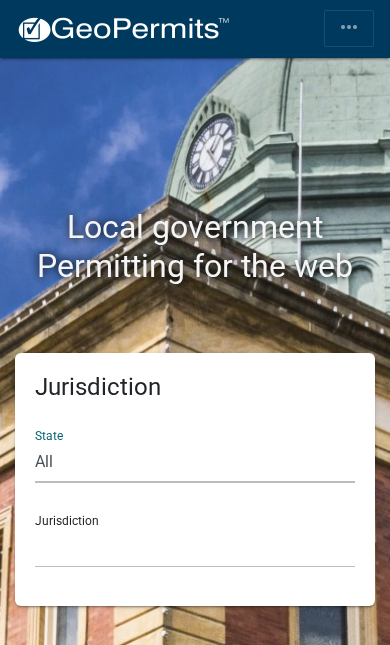 select on "[US_STATE]" 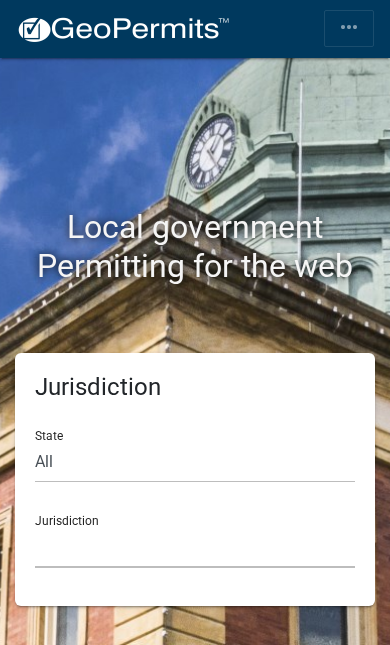 click on "City of [GEOGRAPHIC_DATA], [US_STATE] [GEOGRAPHIC_DATA], [US_STATE][PERSON_NAME][GEOGRAPHIC_DATA], [US_STATE][PERSON_NAME][GEOGRAPHIC_DATA], [US_STATE][PERSON_NAME][GEOGRAPHIC_DATA], [US_STATE][PERSON_NAME][GEOGRAPHIC_DATA], [US_STATE][PERSON_NAME][GEOGRAPHIC_DATA], [US_STATE][PERSON_NAME][GEOGRAPHIC_DATA], [US_STATE][PERSON_NAME][GEOGRAPHIC_DATA], [US_STATE][PERSON_NAME][GEOGRAPHIC_DATA], [US_STATE][PERSON_NAME][GEOGRAPHIC_DATA], [US_STATE]" 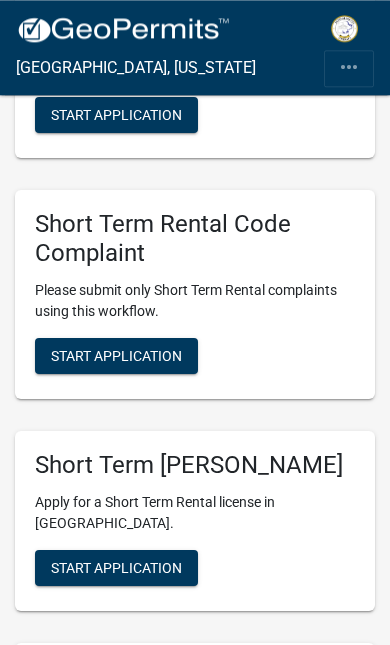 scroll, scrollTop: 2846, scrollLeft: 0, axis: vertical 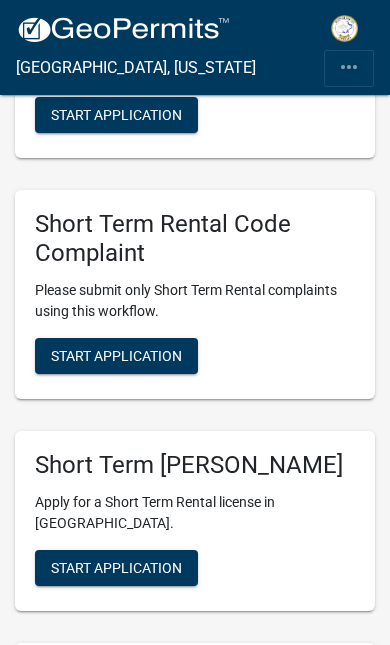 click on "Start Application" at bounding box center (116, 567) 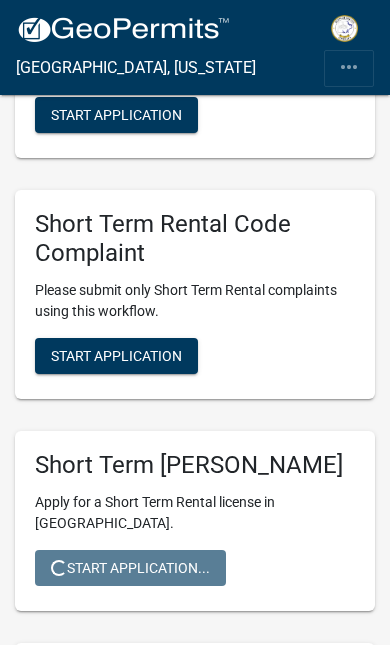 scroll, scrollTop: 0, scrollLeft: 0, axis: both 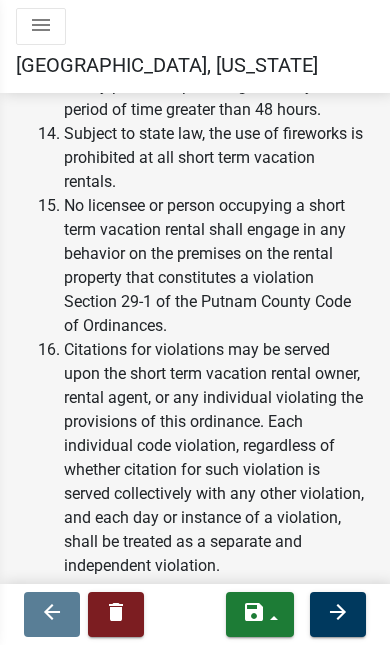 click on "arrow_forward" at bounding box center (338, 612) 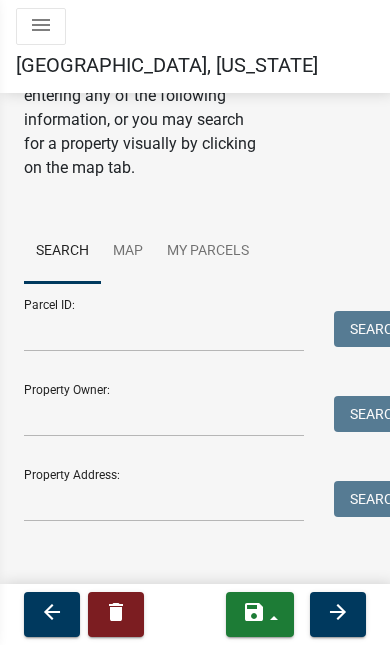 scroll, scrollTop: 171, scrollLeft: 0, axis: vertical 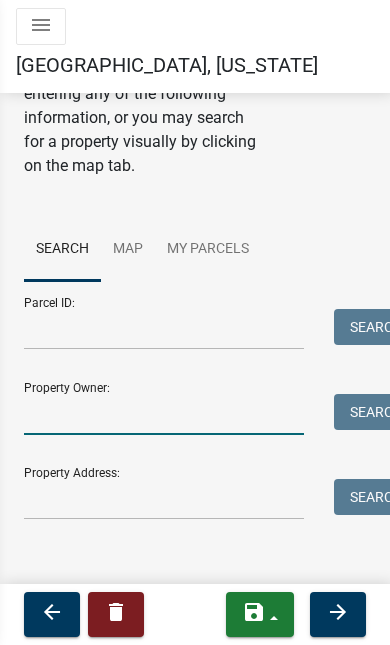 click on "Property Owner:" at bounding box center [164, 414] 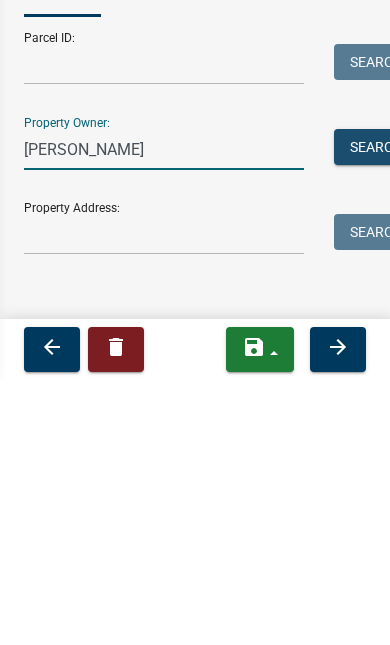 type on "[PERSON_NAME]" 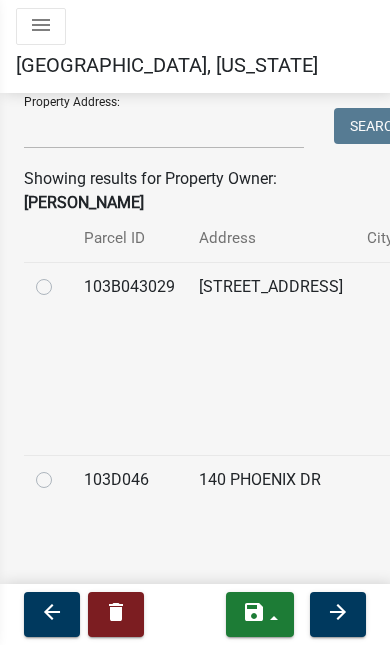 scroll, scrollTop: 547, scrollLeft: 0, axis: vertical 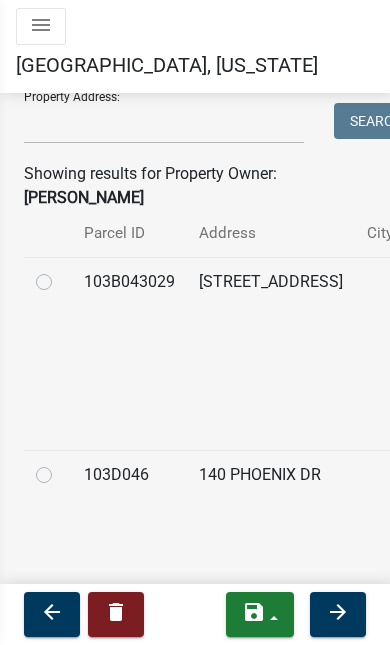 click 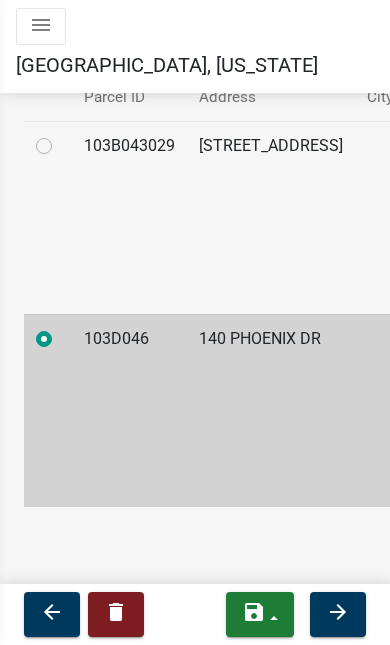scroll, scrollTop: 706, scrollLeft: 0, axis: vertical 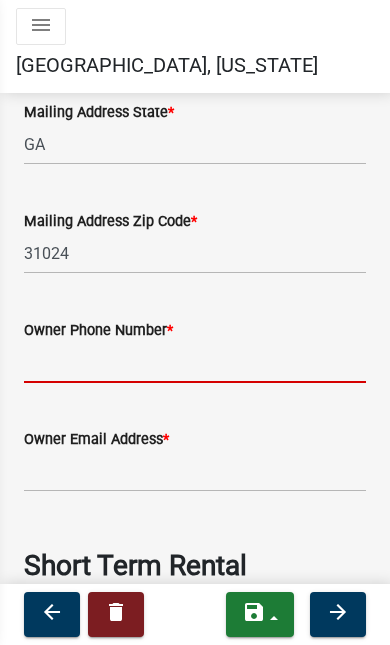 click on "Owner Phone Number  *" at bounding box center (195, 362) 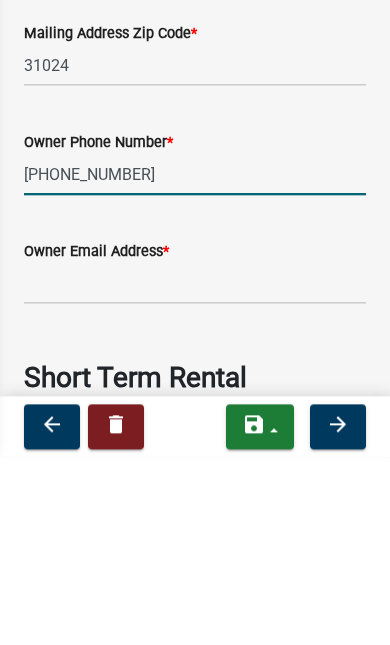 type on "[PHONE_NUMBER]" 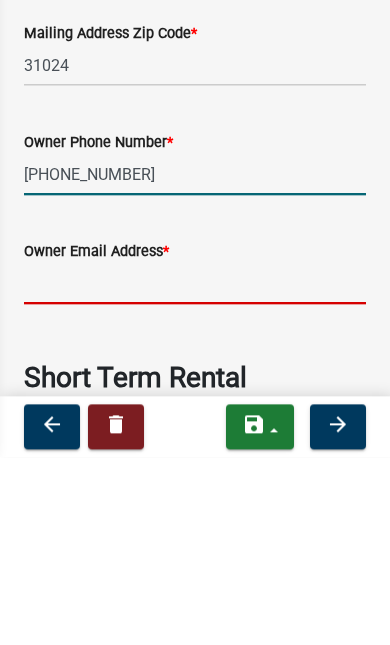 click on "Owner Email Address  *" at bounding box center [195, 471] 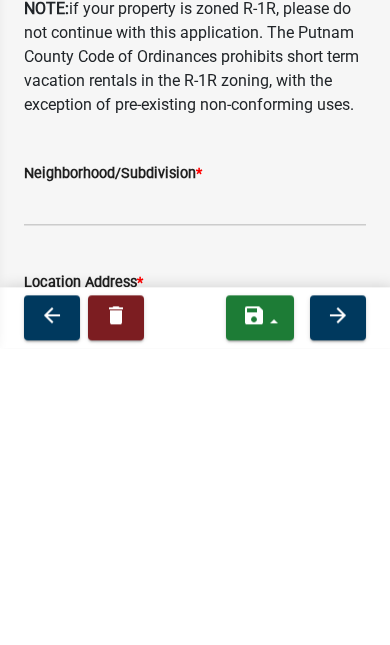 scroll, scrollTop: 1294, scrollLeft: 0, axis: vertical 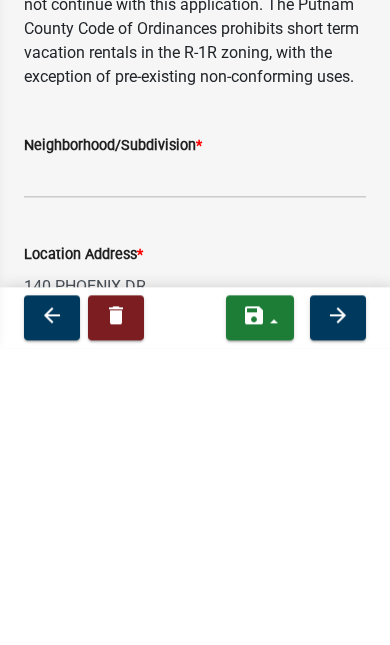 type on "[EMAIL_ADDRESS][DOMAIN_NAME]" 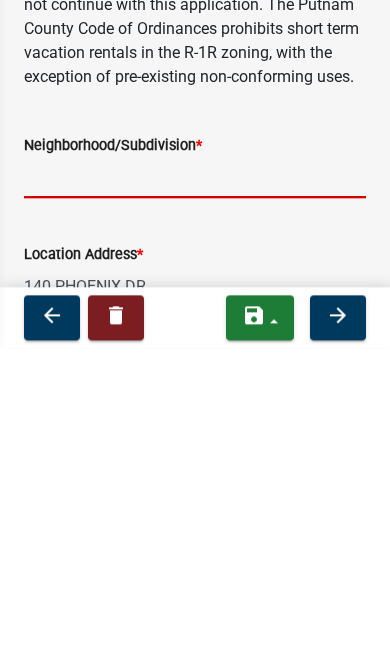 click on "Neighborhood/Subdivision  *" at bounding box center (195, 474) 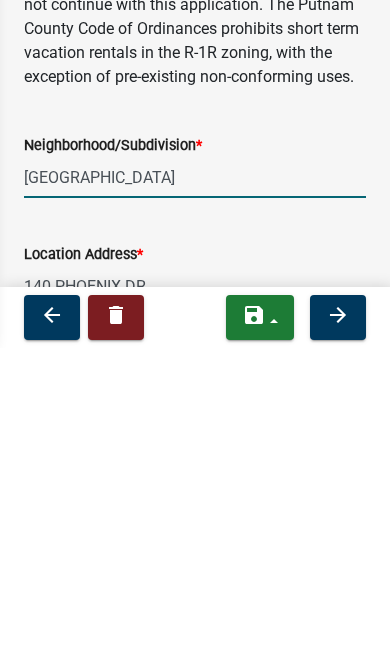 type on "[GEOGRAPHIC_DATA]" 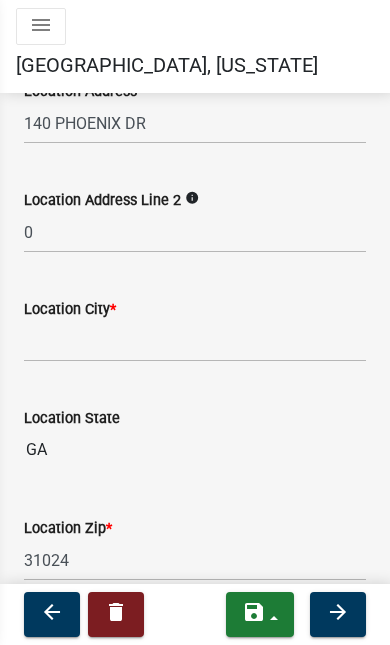 scroll, scrollTop: 1756, scrollLeft: 0, axis: vertical 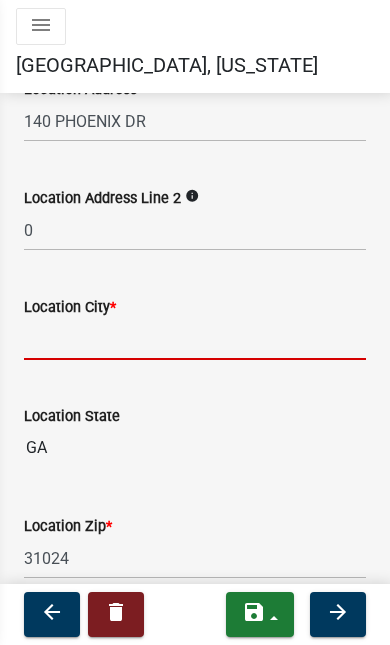 click on "Location City  *" at bounding box center [195, 339] 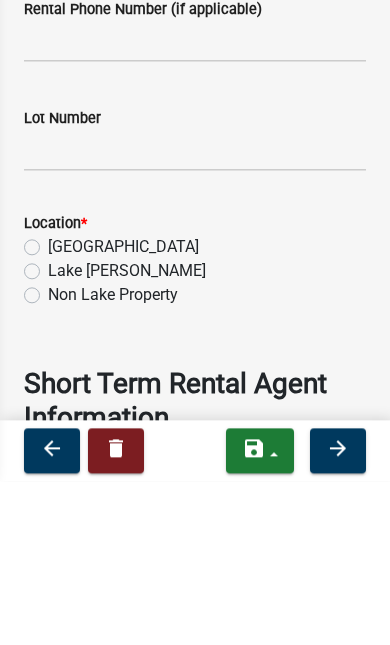 scroll, scrollTop: 2218, scrollLeft: 0, axis: vertical 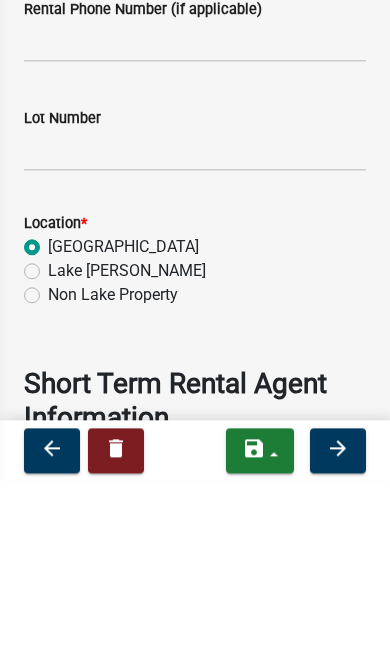 radio on "true" 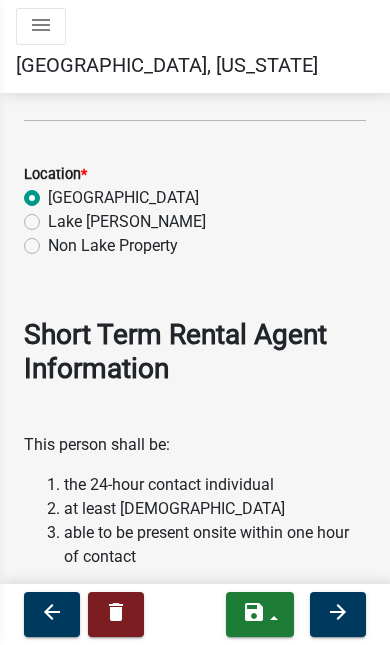 scroll, scrollTop: 2424, scrollLeft: 0, axis: vertical 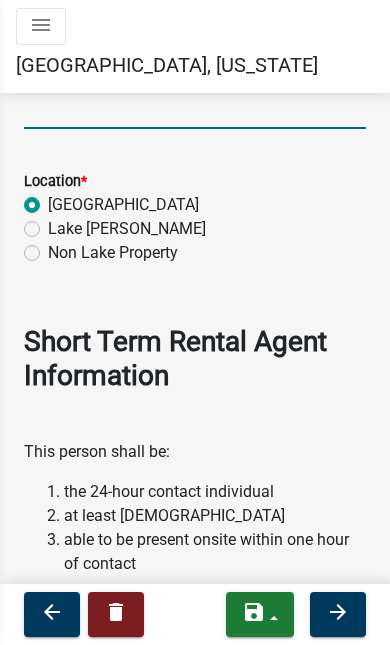 click on "Lot Number" at bounding box center [195, 108] 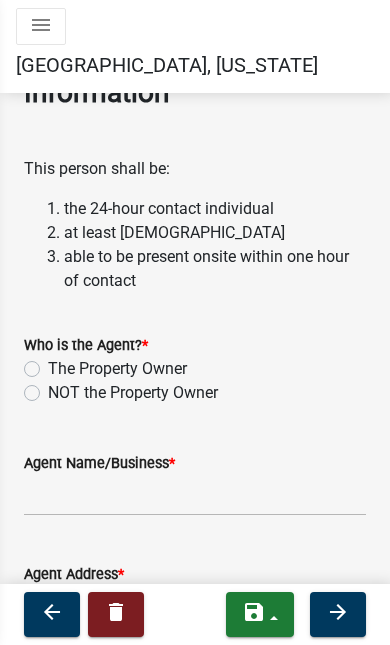 scroll, scrollTop: 2708, scrollLeft: 0, axis: vertical 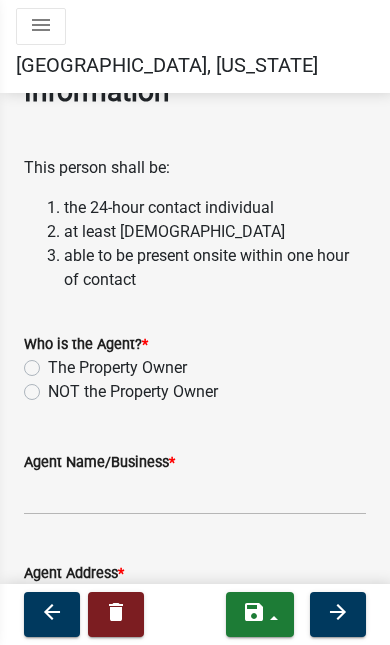 type on "20" 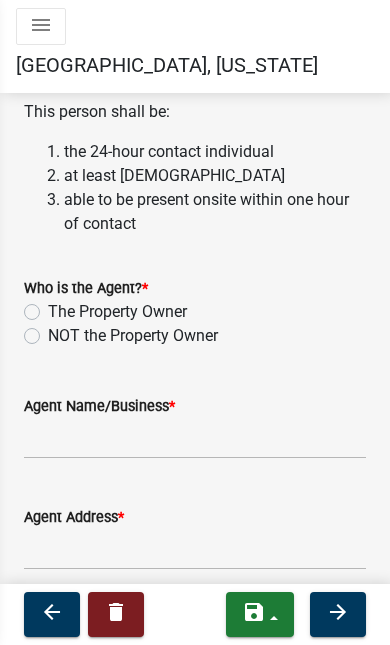scroll, scrollTop: 2765, scrollLeft: 0, axis: vertical 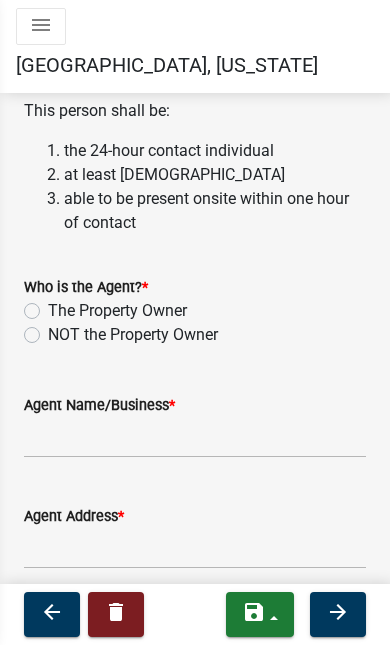 click on "The Property Owner" 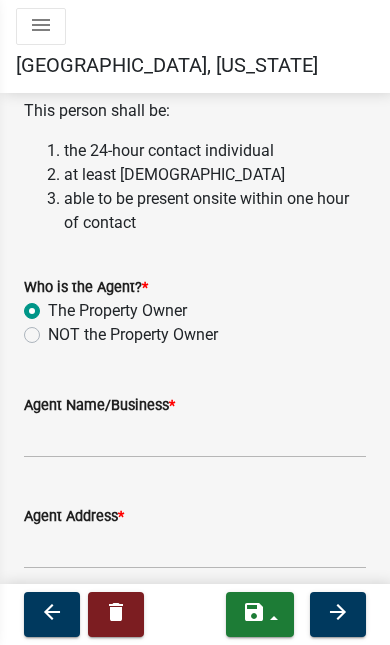 radio on "true" 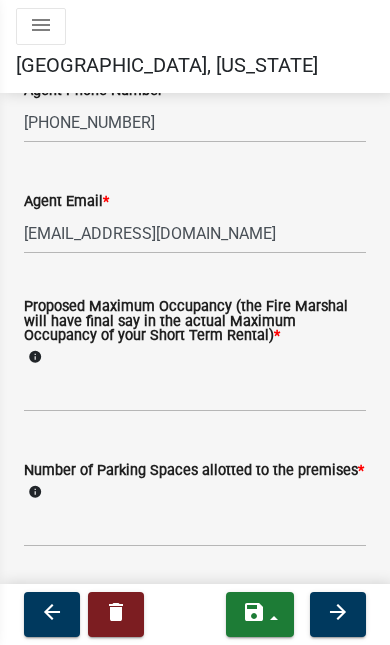 scroll, scrollTop: 3636, scrollLeft: 0, axis: vertical 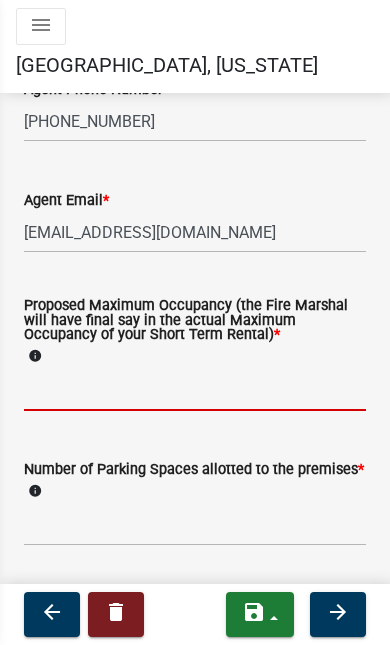 click 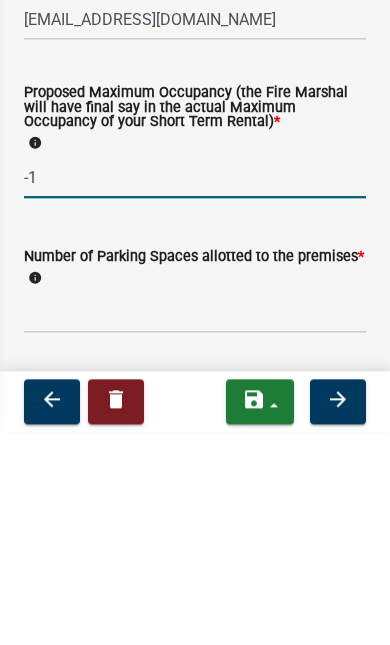 type on "-" 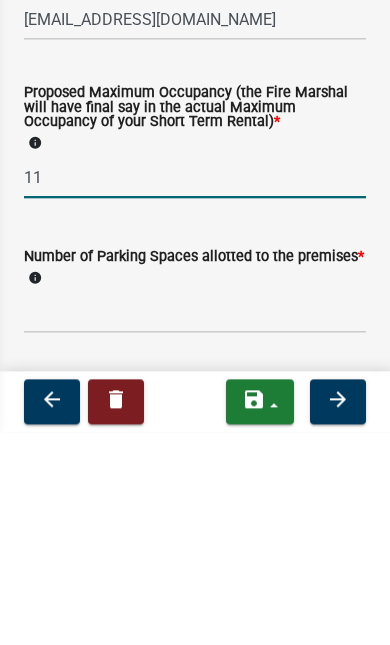 type on "1" 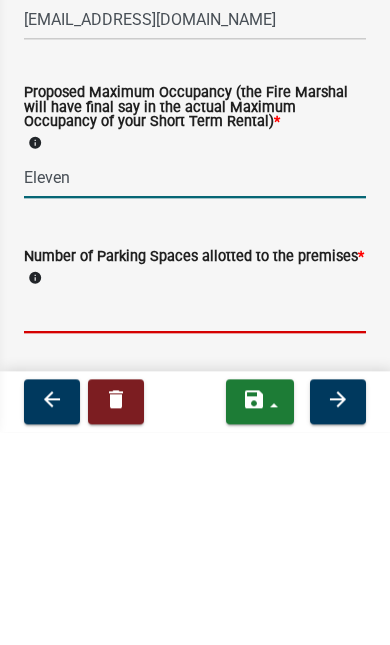 click 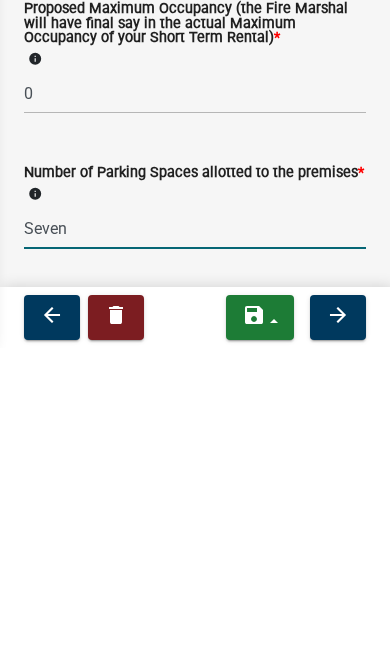 type on "0" 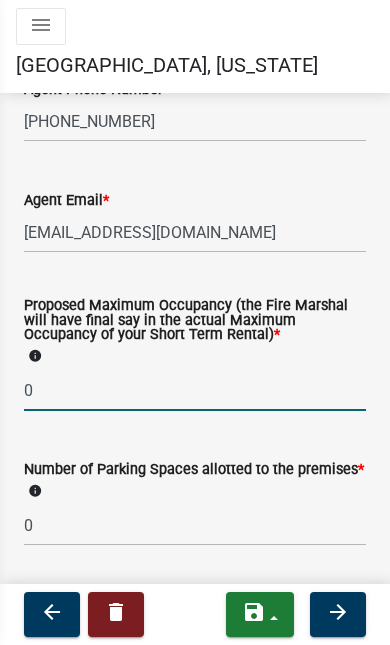 click on "0" 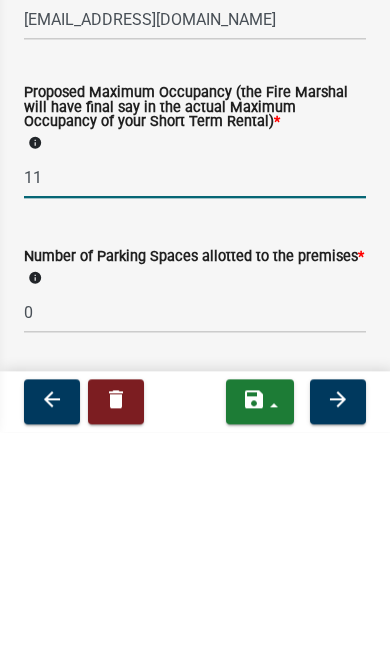 type on "11" 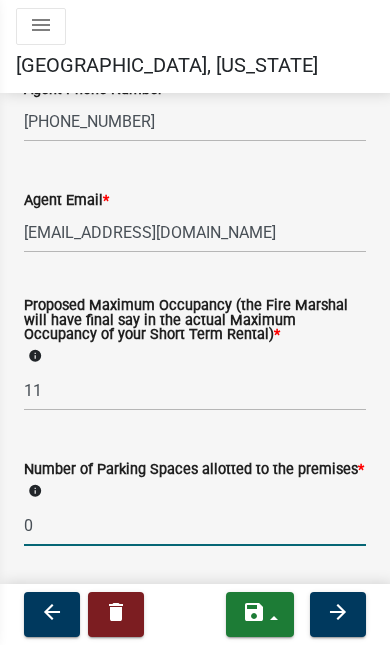 click on "0" 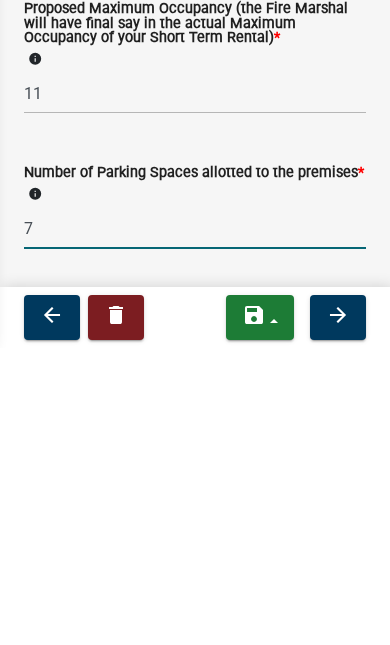 type on "7" 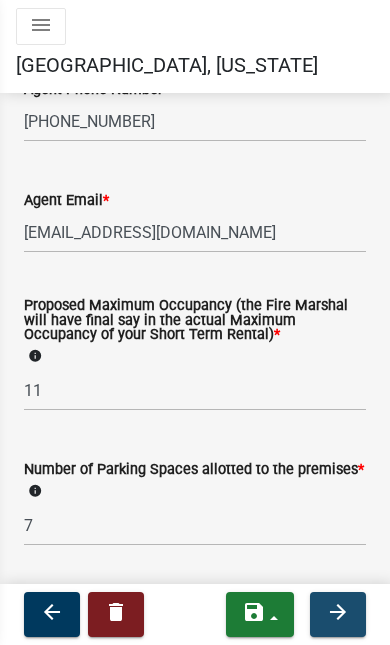 click on "arrow_forward" at bounding box center [338, 612] 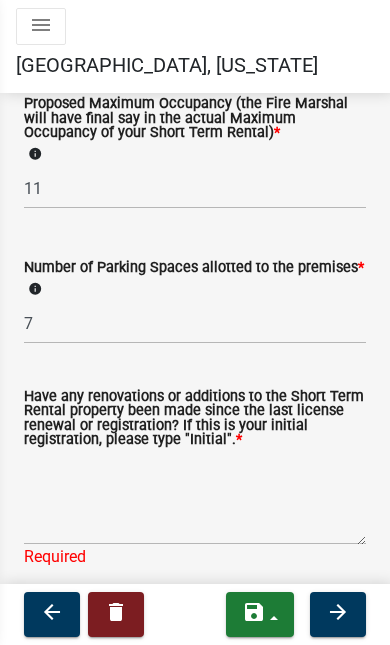 scroll, scrollTop: 3873, scrollLeft: 0, axis: vertical 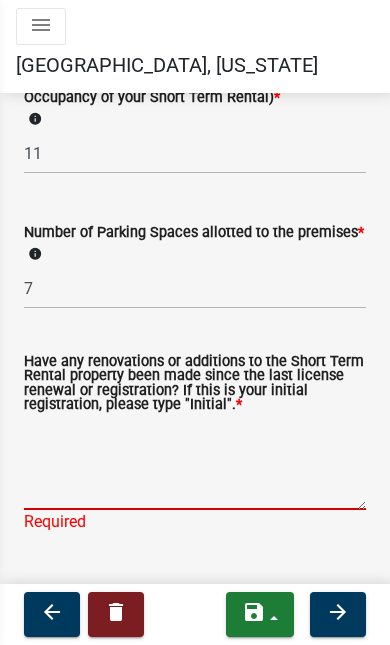 click on "Have any renovations or additions to the Short Term Rental property been made since the last license renewal or registration?  If this is your initial registration, please type "Initial".  *" at bounding box center [195, 463] 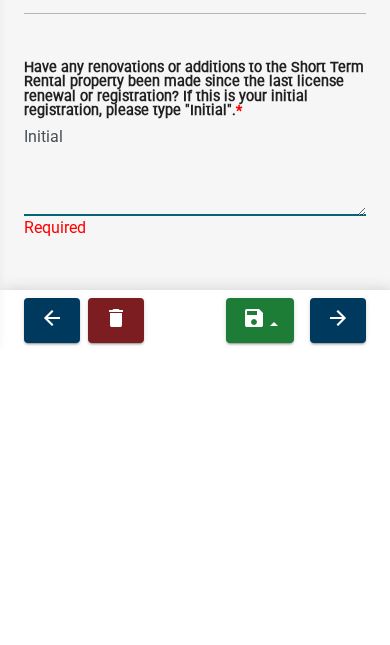 type on "Initial" 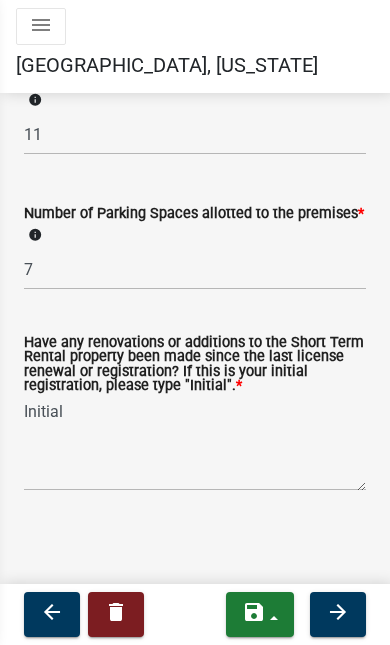 scroll, scrollTop: 3897, scrollLeft: 0, axis: vertical 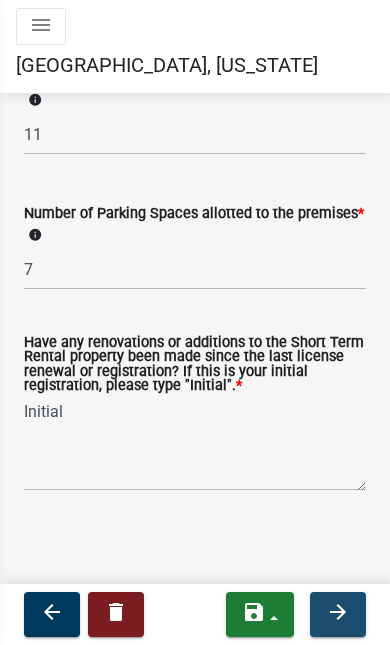 click on "arrow_forward" at bounding box center [338, 612] 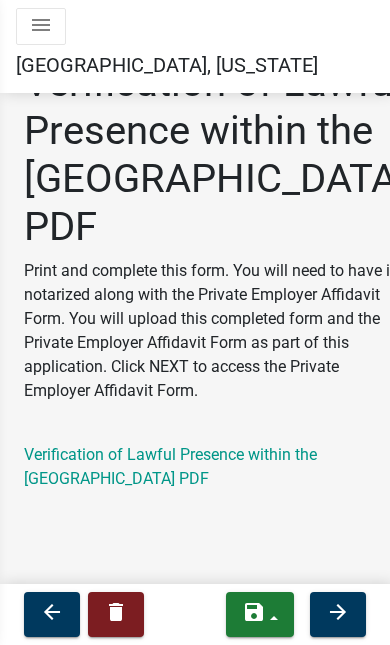 scroll, scrollTop: 186, scrollLeft: 0, axis: vertical 